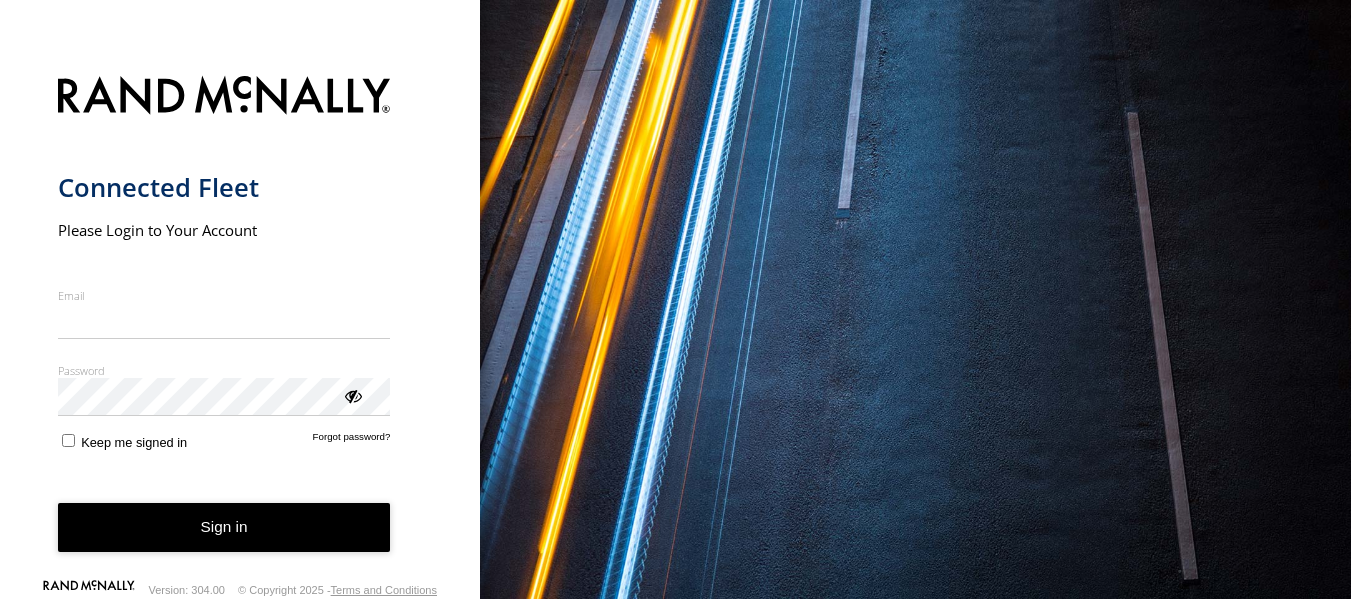 scroll, scrollTop: 0, scrollLeft: 0, axis: both 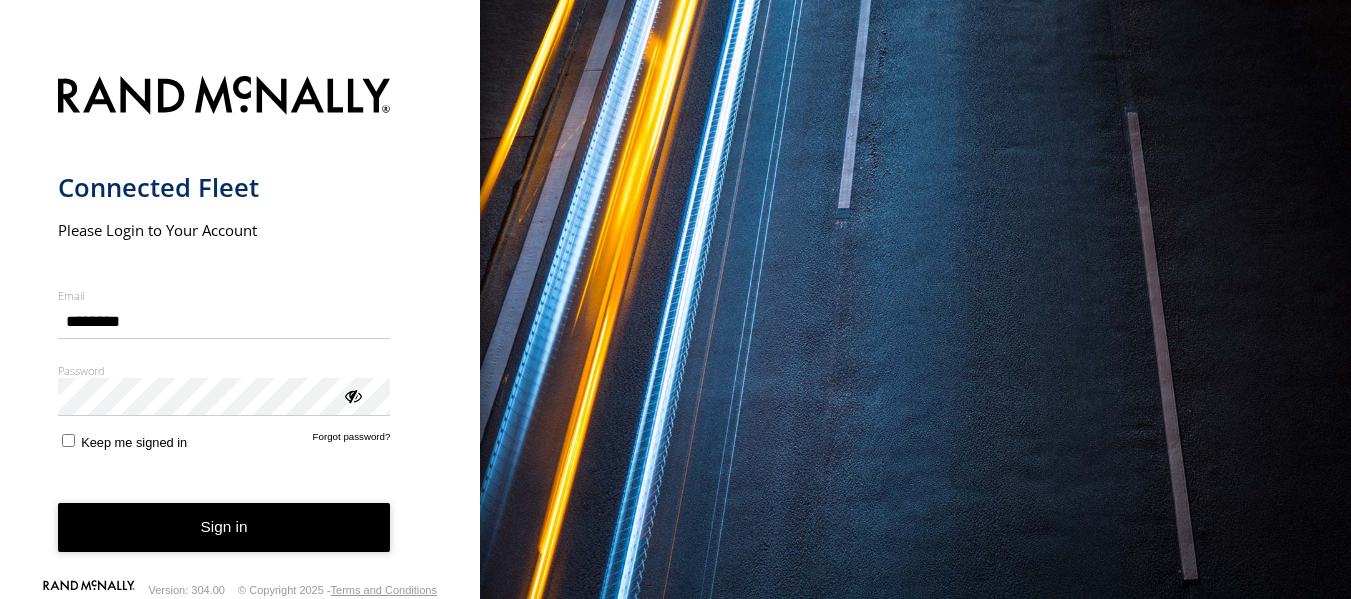 type on "**********" 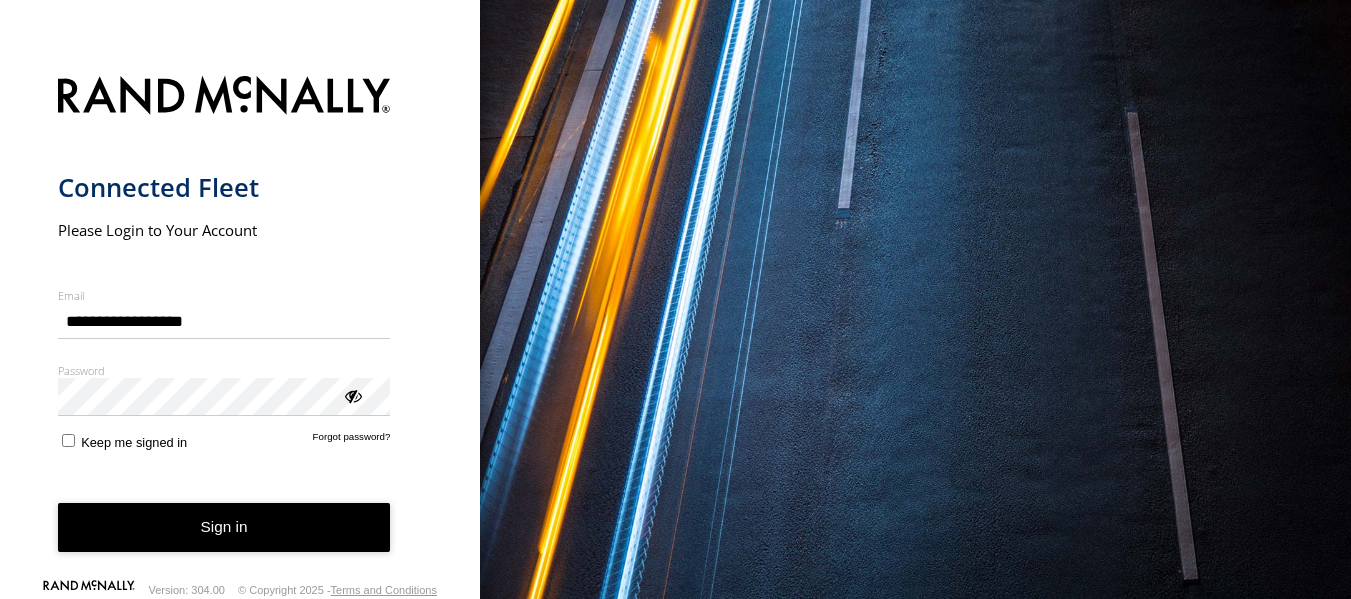 click on "Keep me signed in" at bounding box center (123, 440) 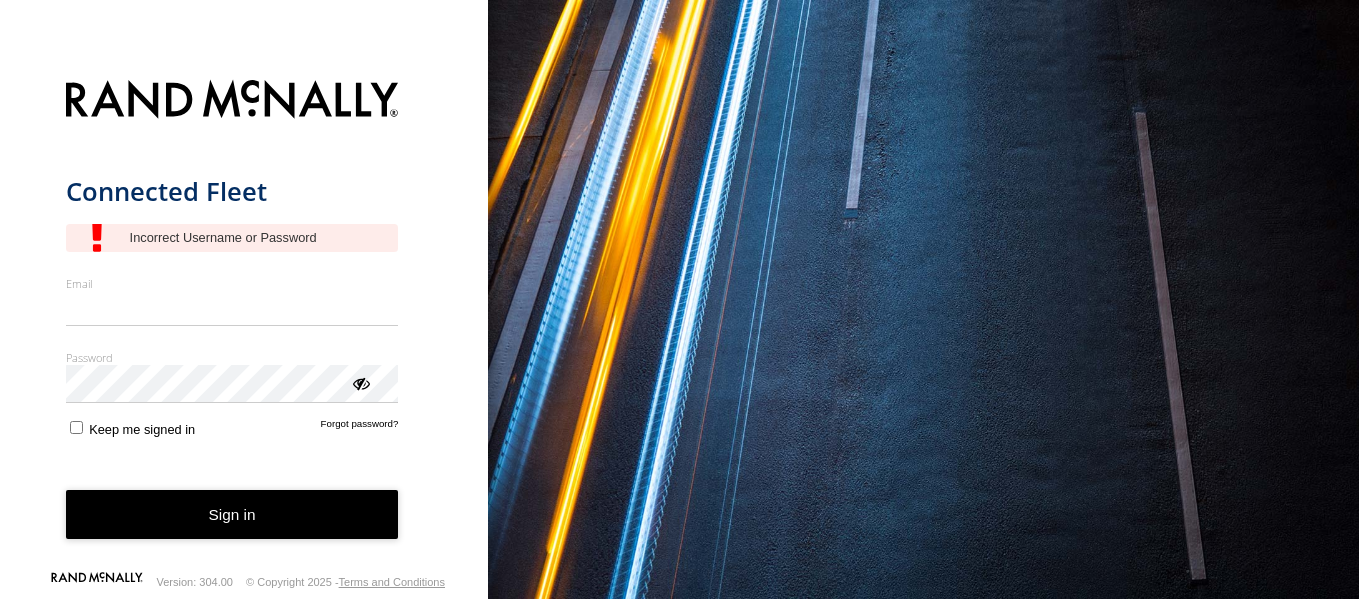 scroll, scrollTop: 0, scrollLeft: 0, axis: both 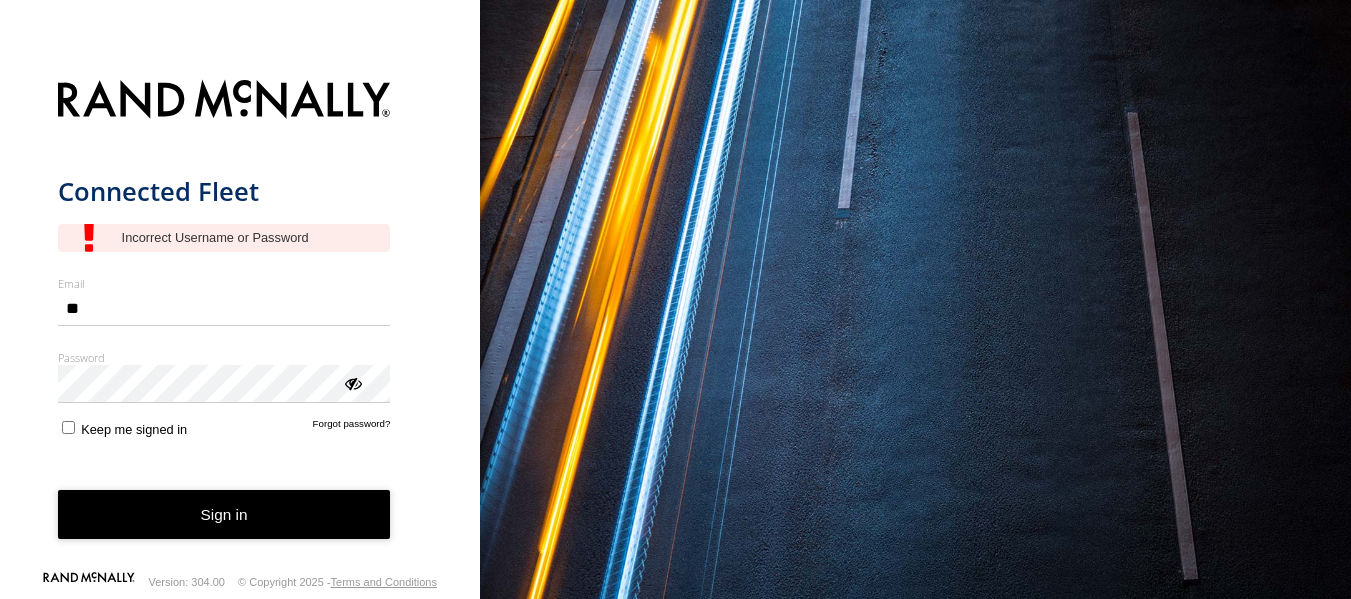 type on "**********" 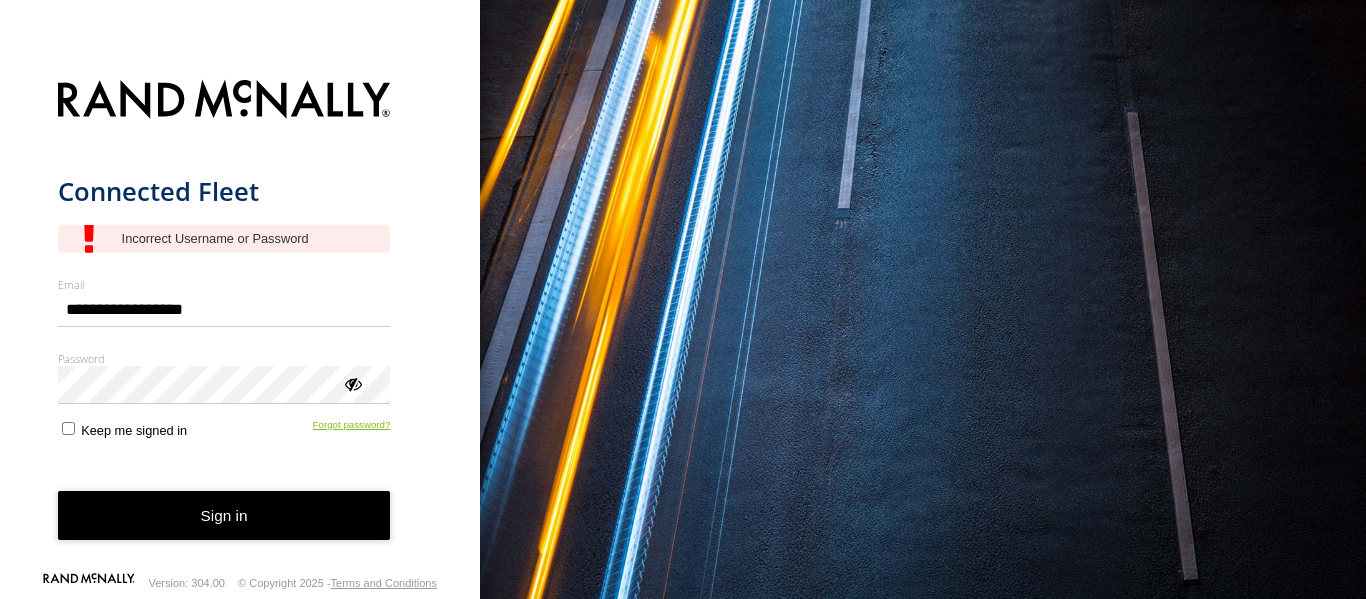 click on "Forgot password?" at bounding box center [352, 428] 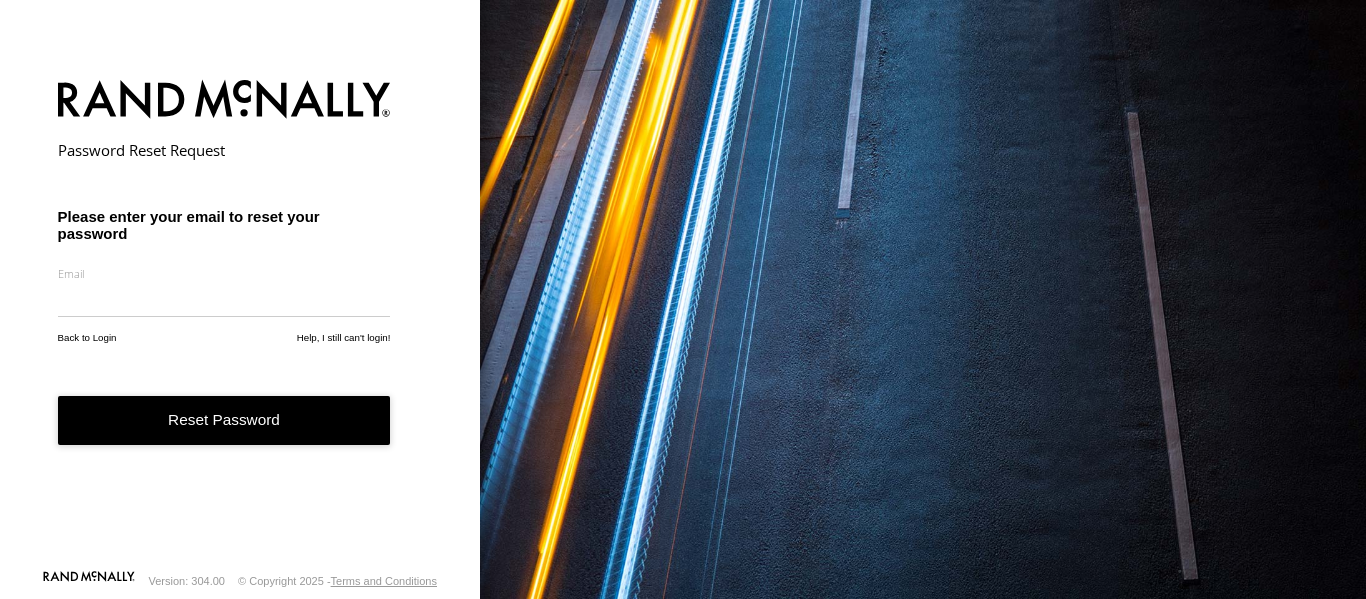scroll, scrollTop: 0, scrollLeft: 0, axis: both 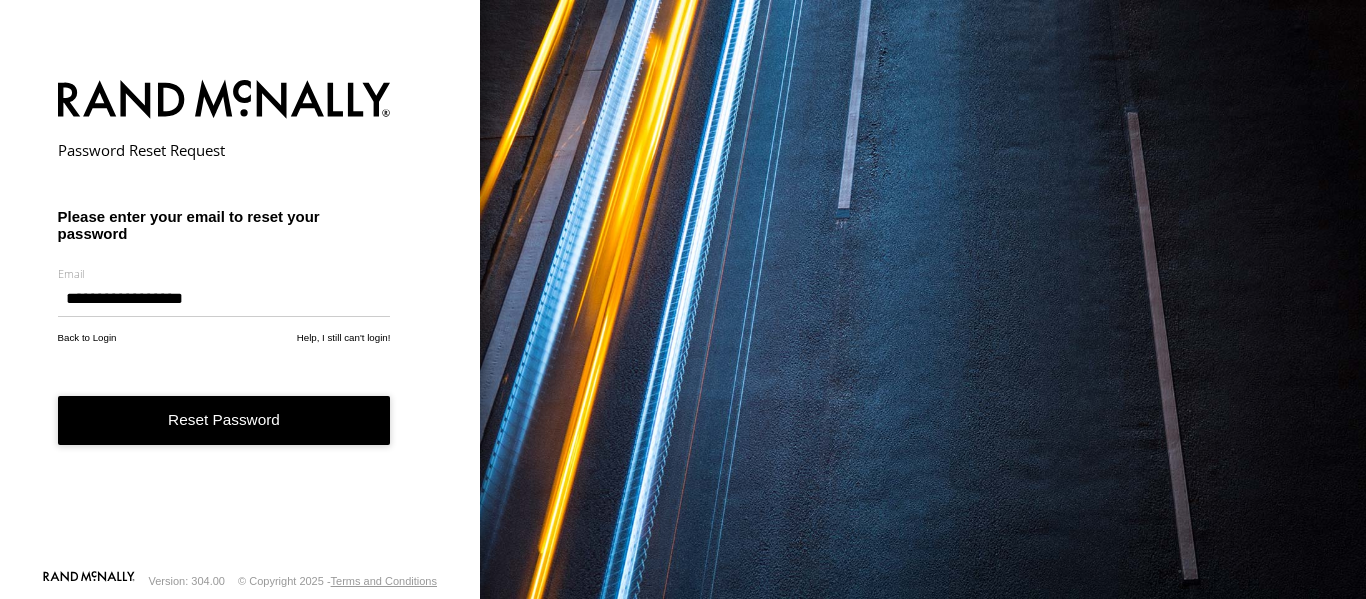 click on "**********" at bounding box center (224, 299) 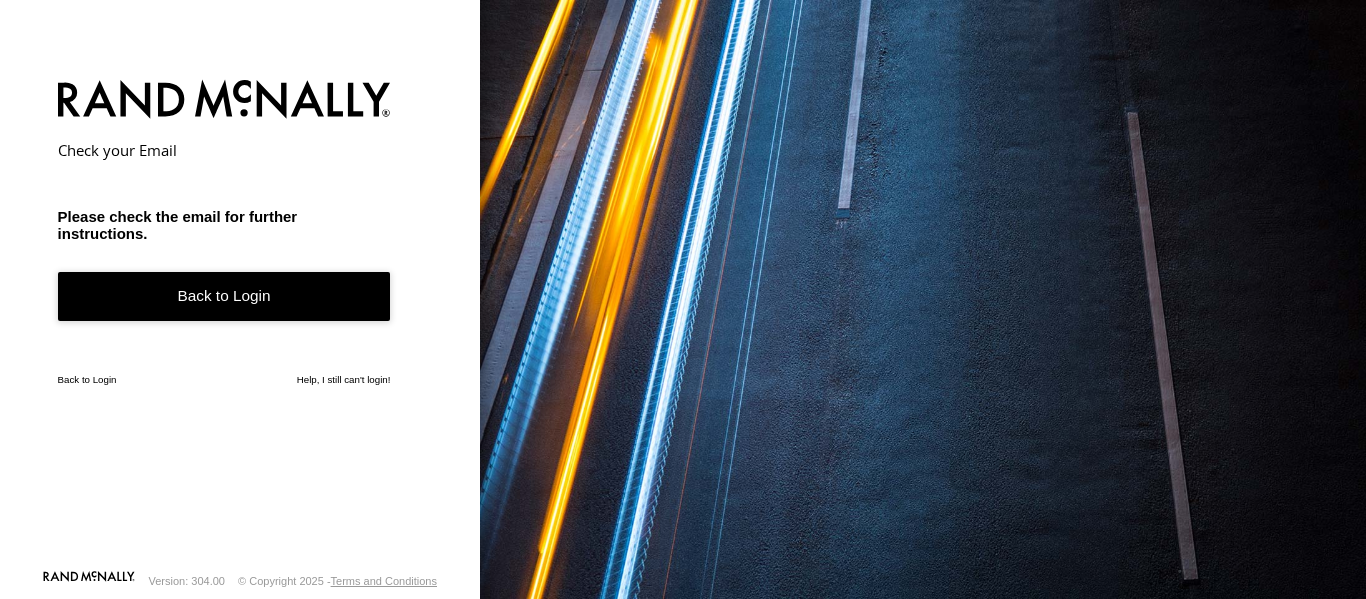 scroll, scrollTop: 0, scrollLeft: 0, axis: both 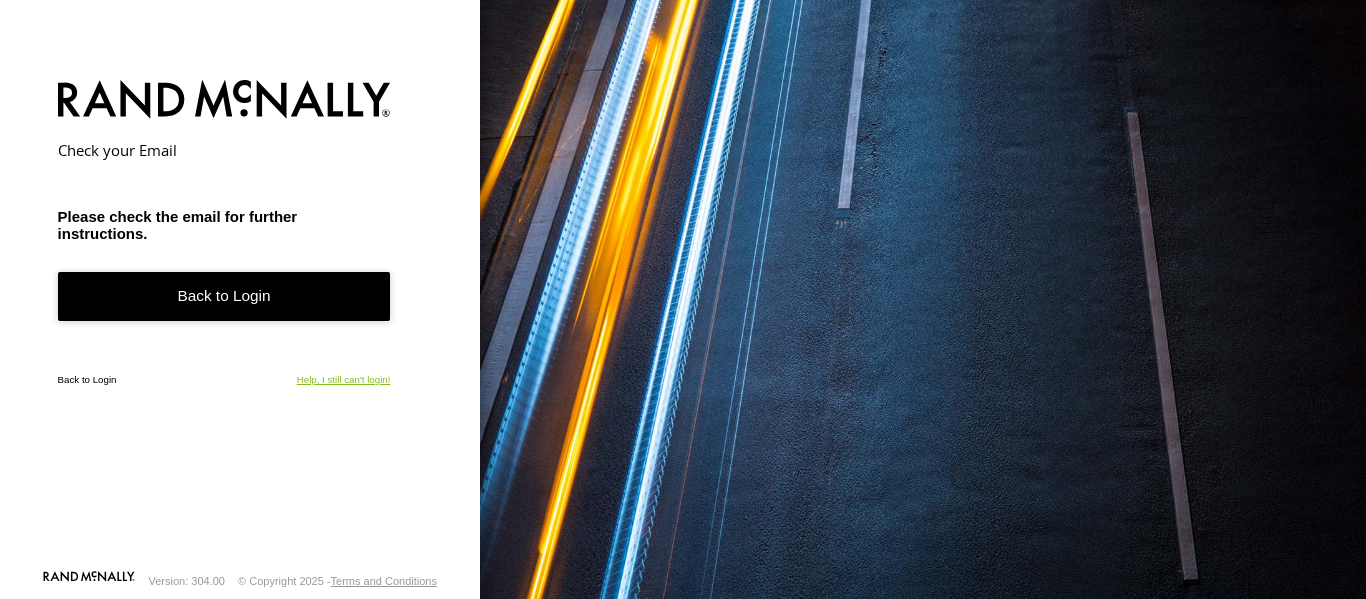 click on "Help, I still can't login!" at bounding box center [344, 379] 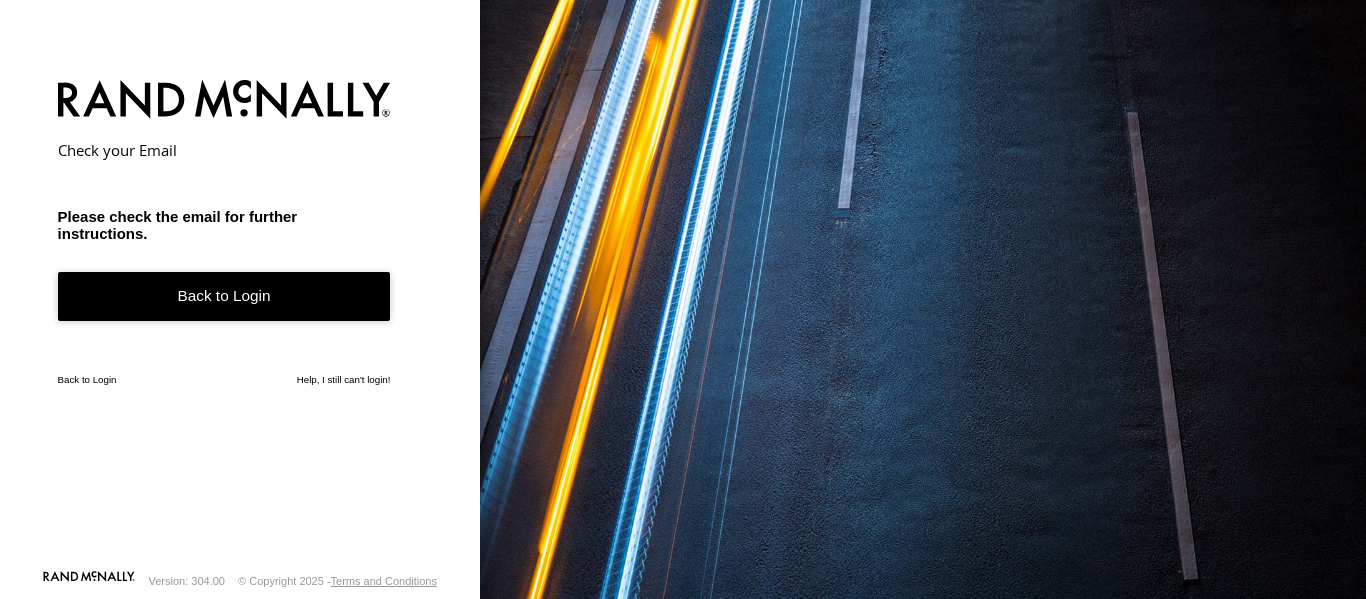 click on "Back to Login" at bounding box center [224, 296] 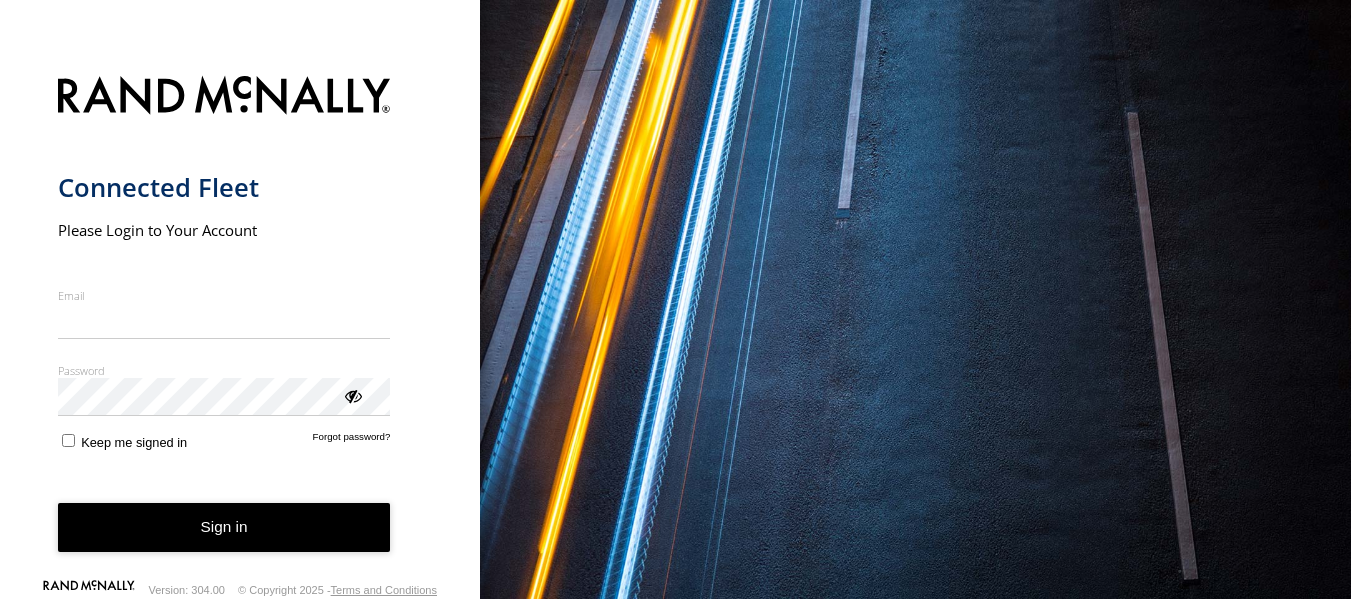 scroll, scrollTop: 0, scrollLeft: 0, axis: both 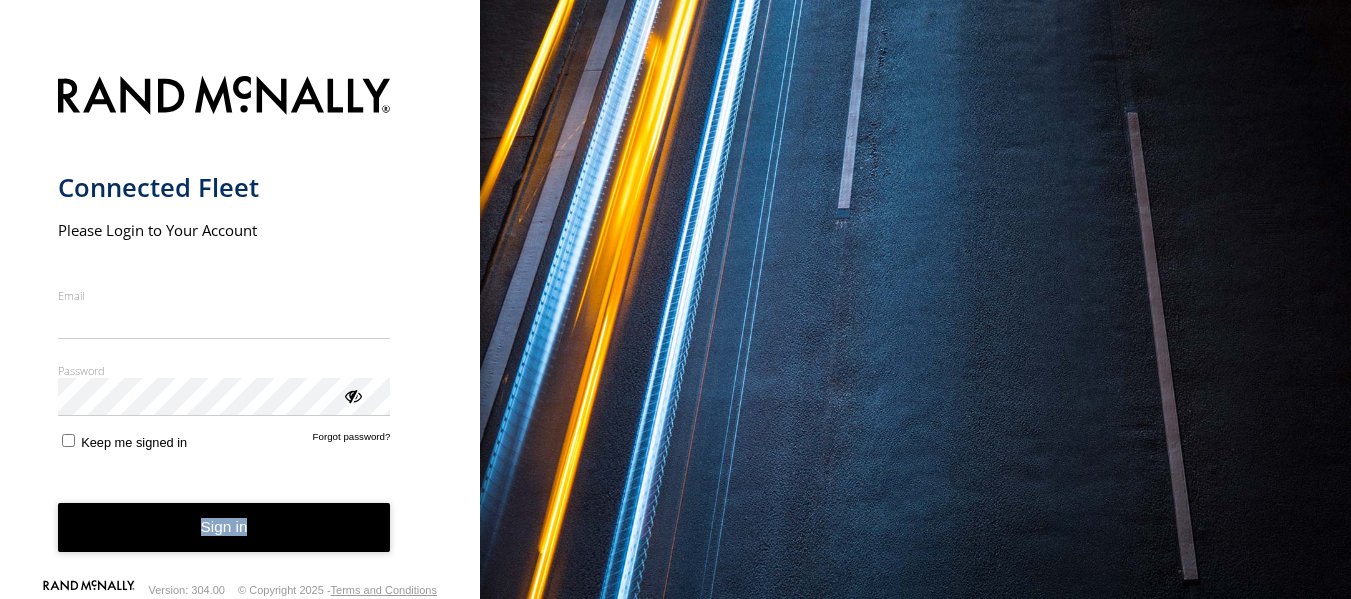 click on "Connected Fleet
Please Login to Your Account
Email
Enter a valid login email address eg.  me@email.com
Password
Enter you login password
Keep me signed in
Forgot password?
Sign in
Rand McNally
Version: 304.00
© Copyright 2025 -  Terms and Conditions" at bounding box center (240, 299) 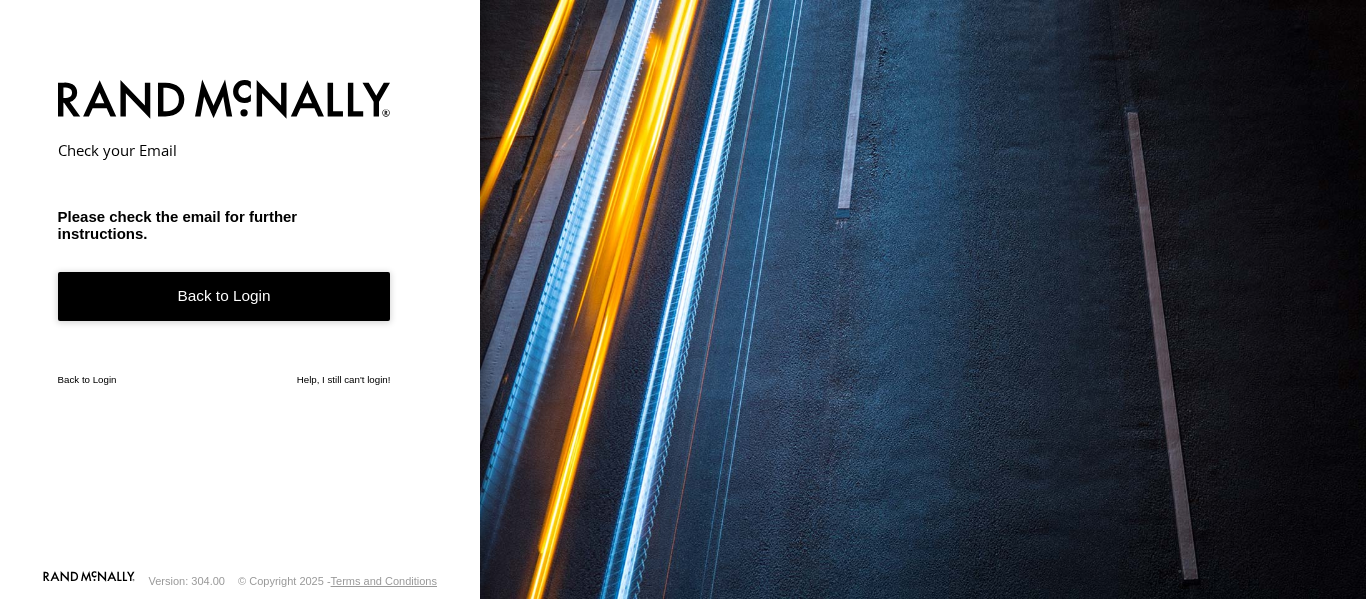 scroll, scrollTop: 0, scrollLeft: 0, axis: both 